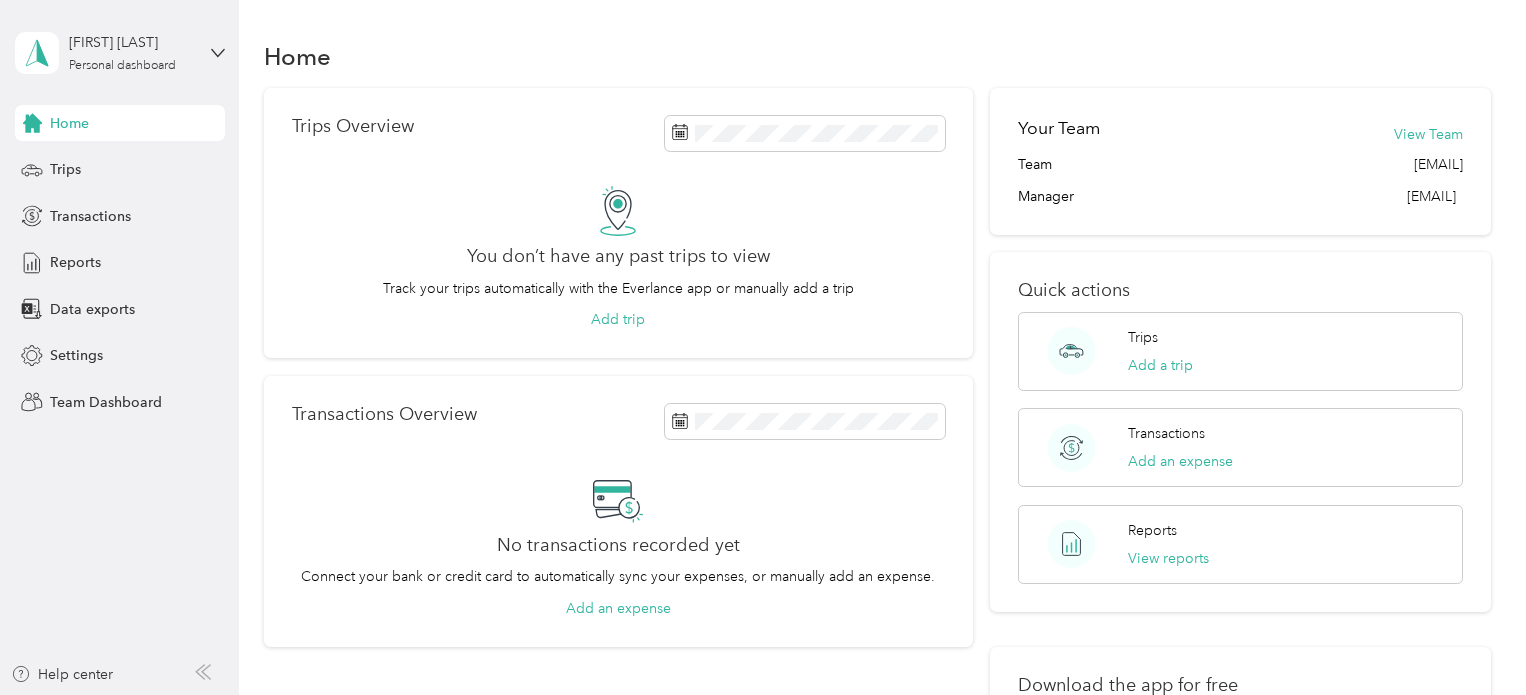 scroll, scrollTop: 0, scrollLeft: 0, axis: both 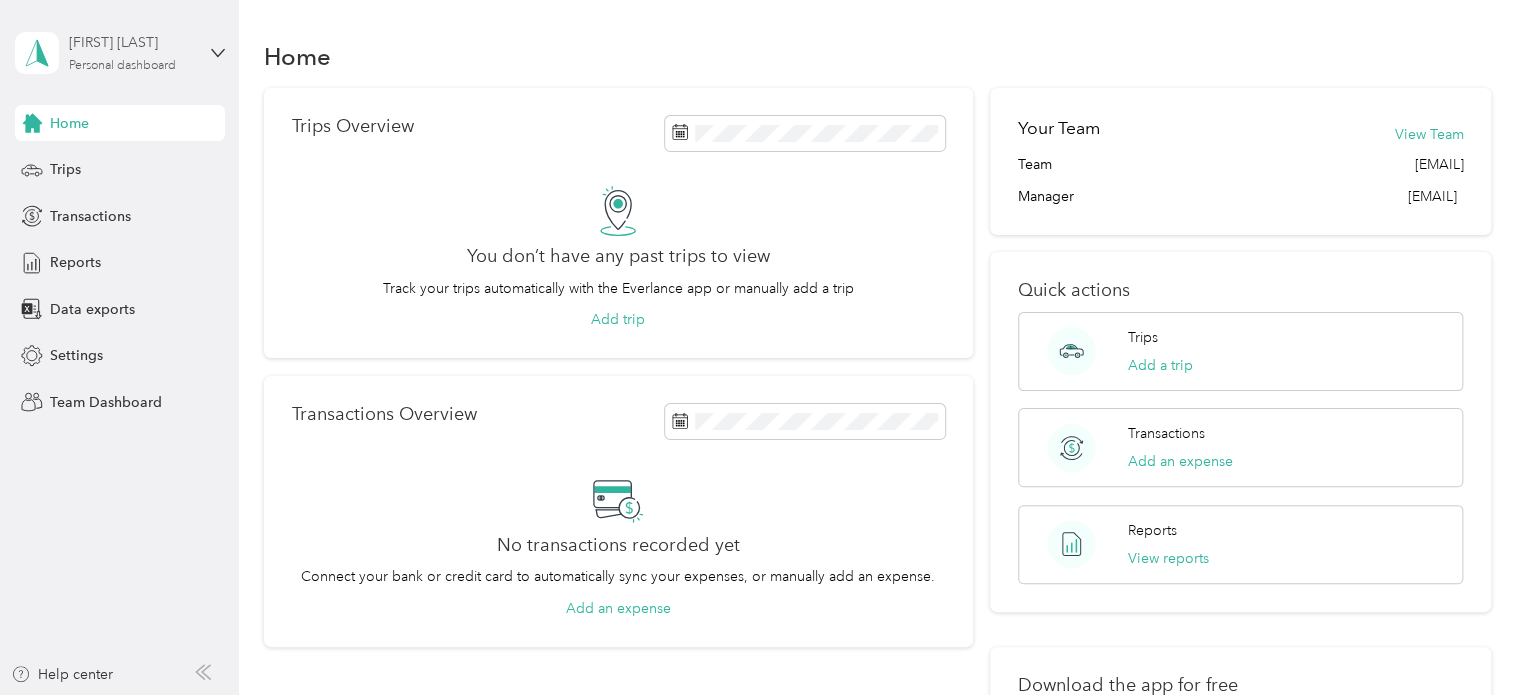 click on "[FIRST] [LAST]" at bounding box center (131, 42) 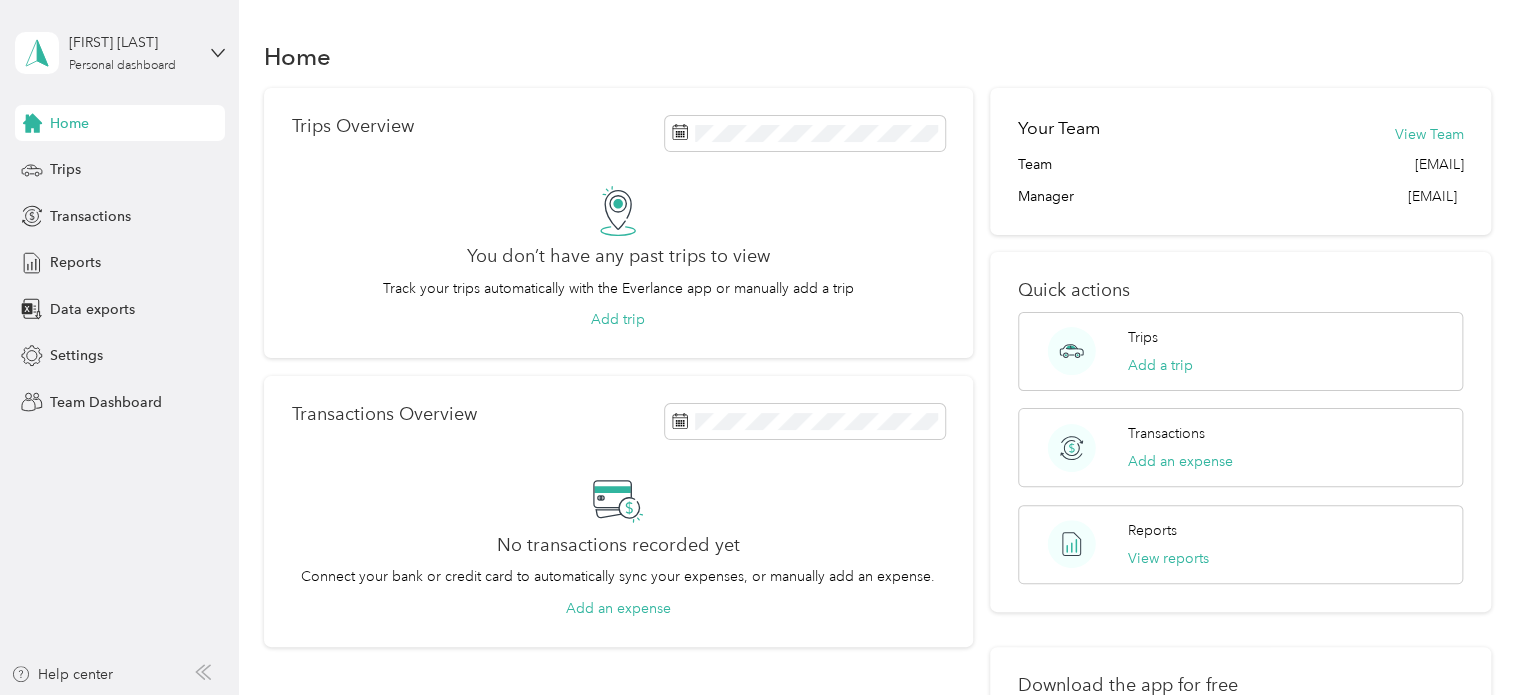 click on "Team dashboard" at bounding box center [167, 164] 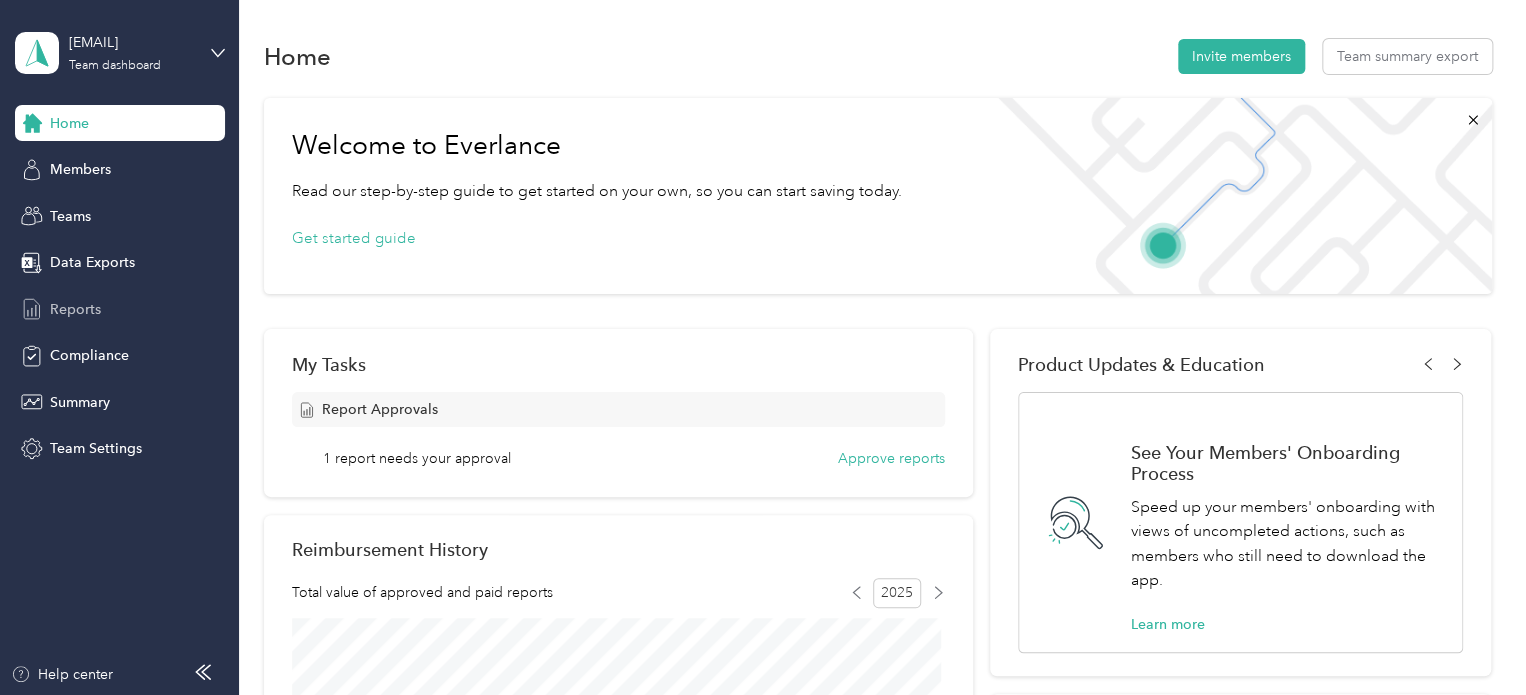 click on "Reports" at bounding box center [75, 309] 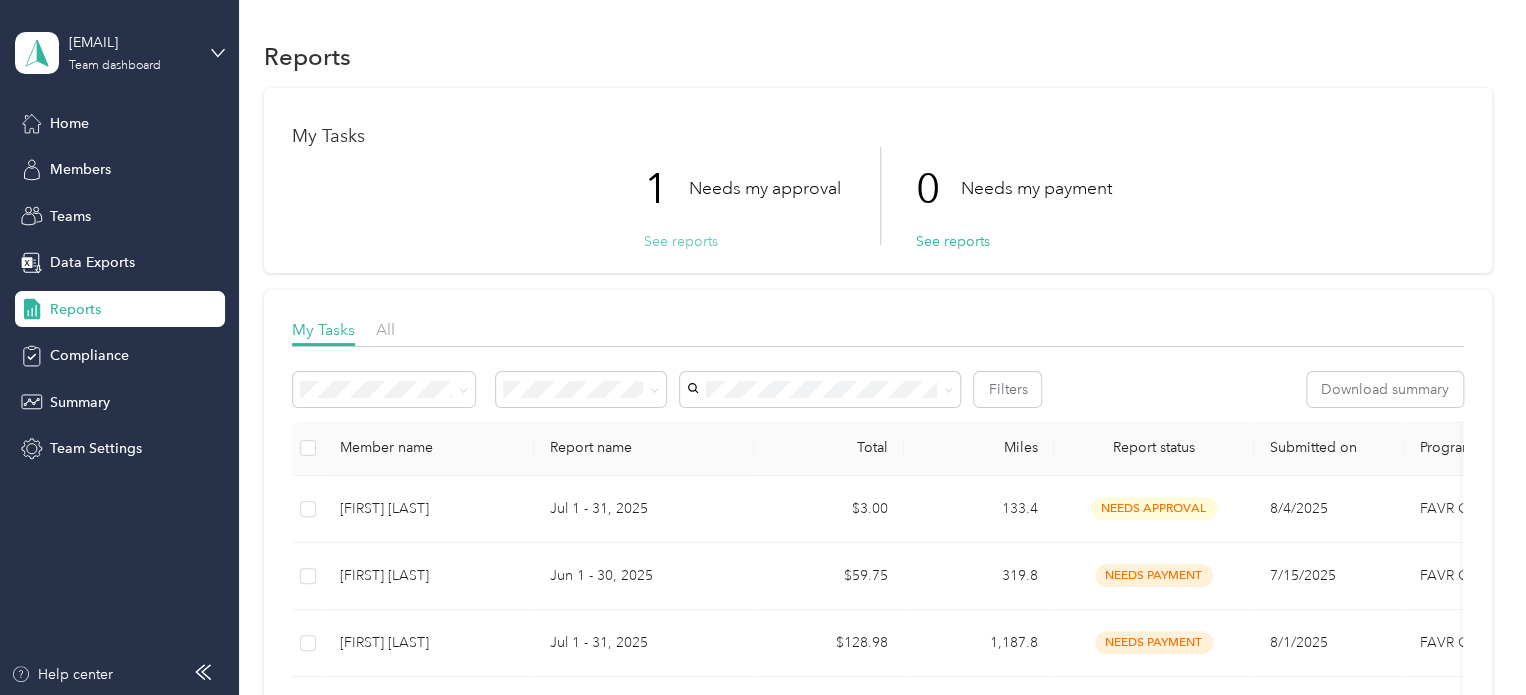 click on "See reports" at bounding box center [681, 241] 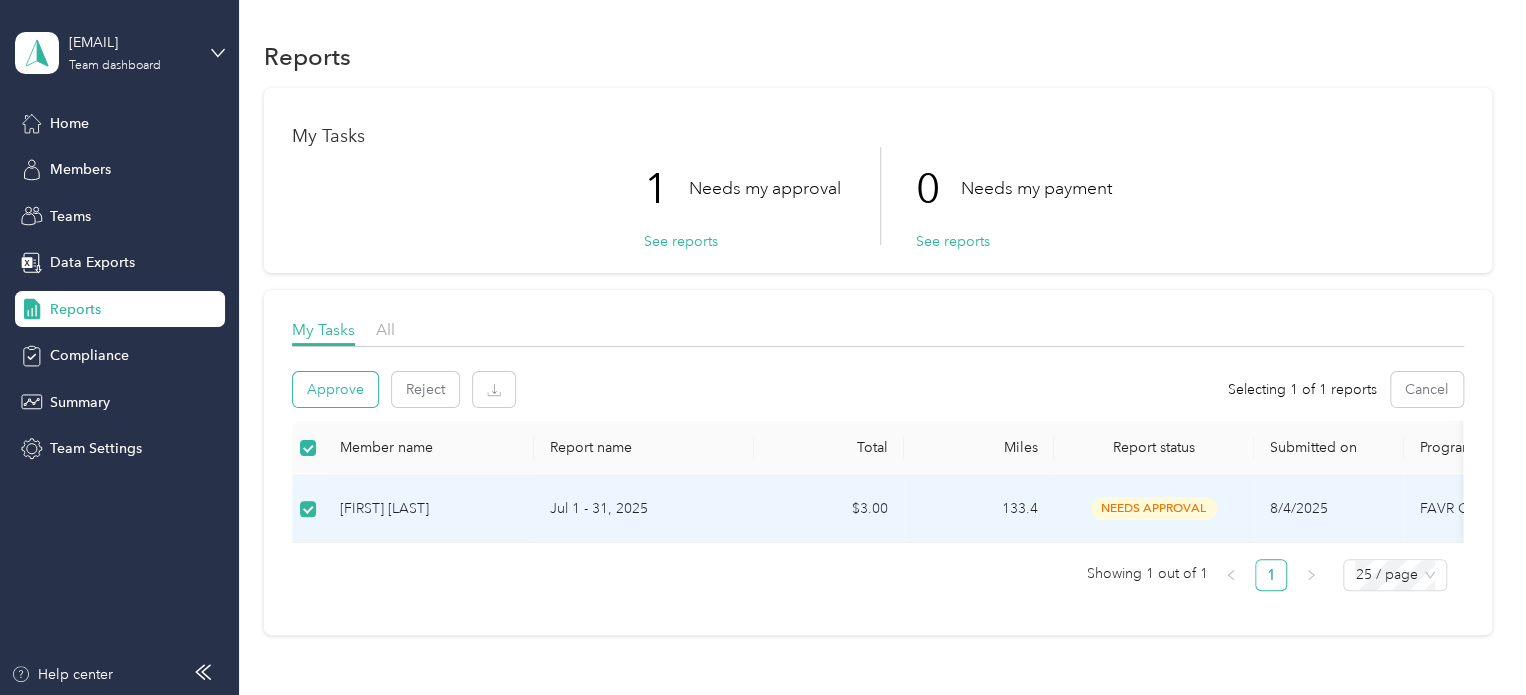 click on "Approve" at bounding box center (335, 389) 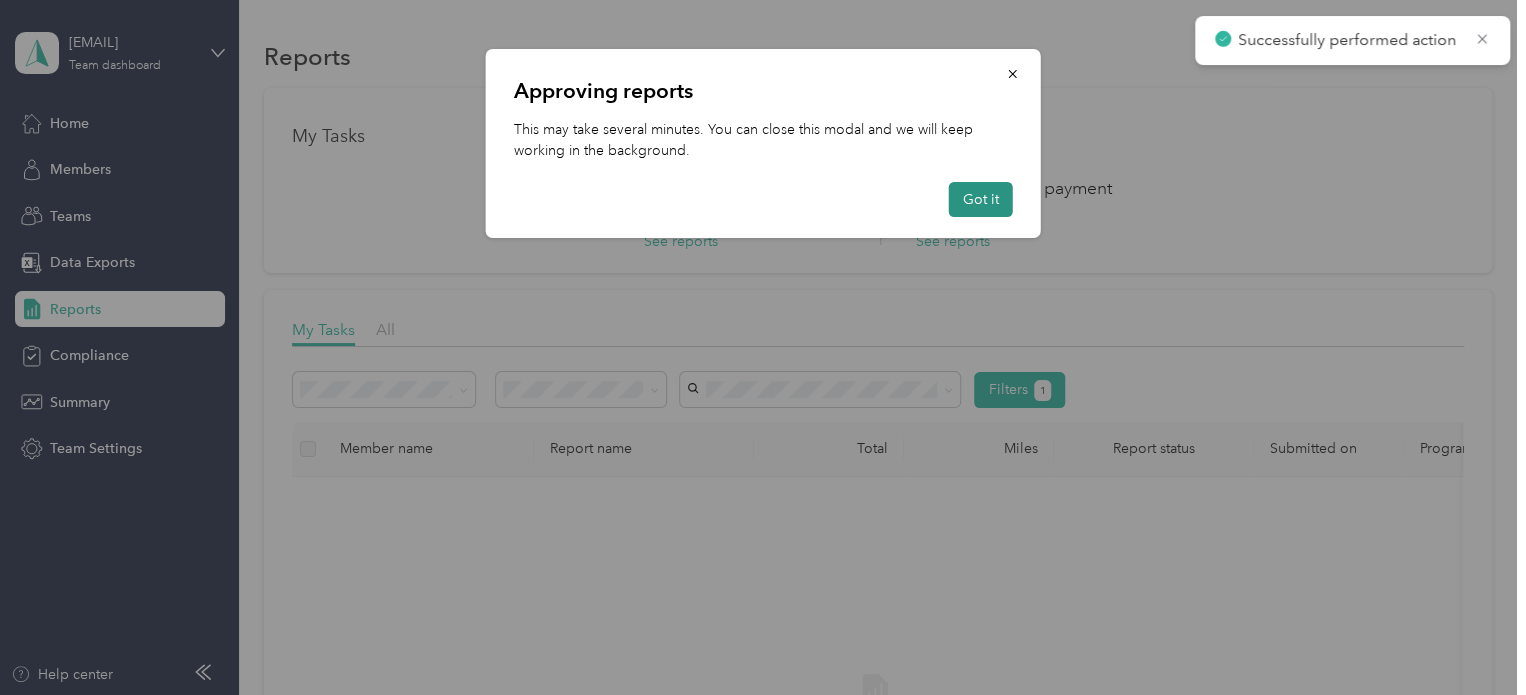 click on "Got it" at bounding box center (981, 199) 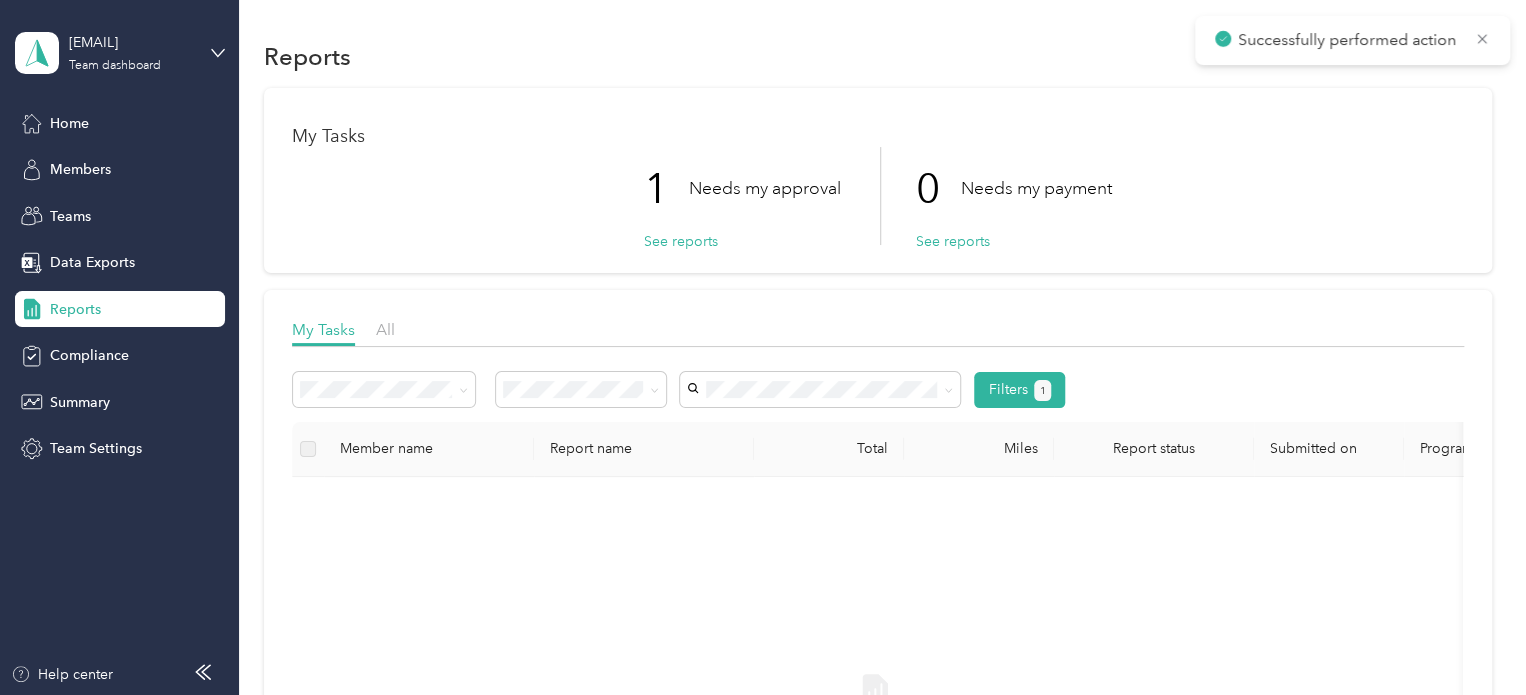 click on "Reports" at bounding box center [75, 309] 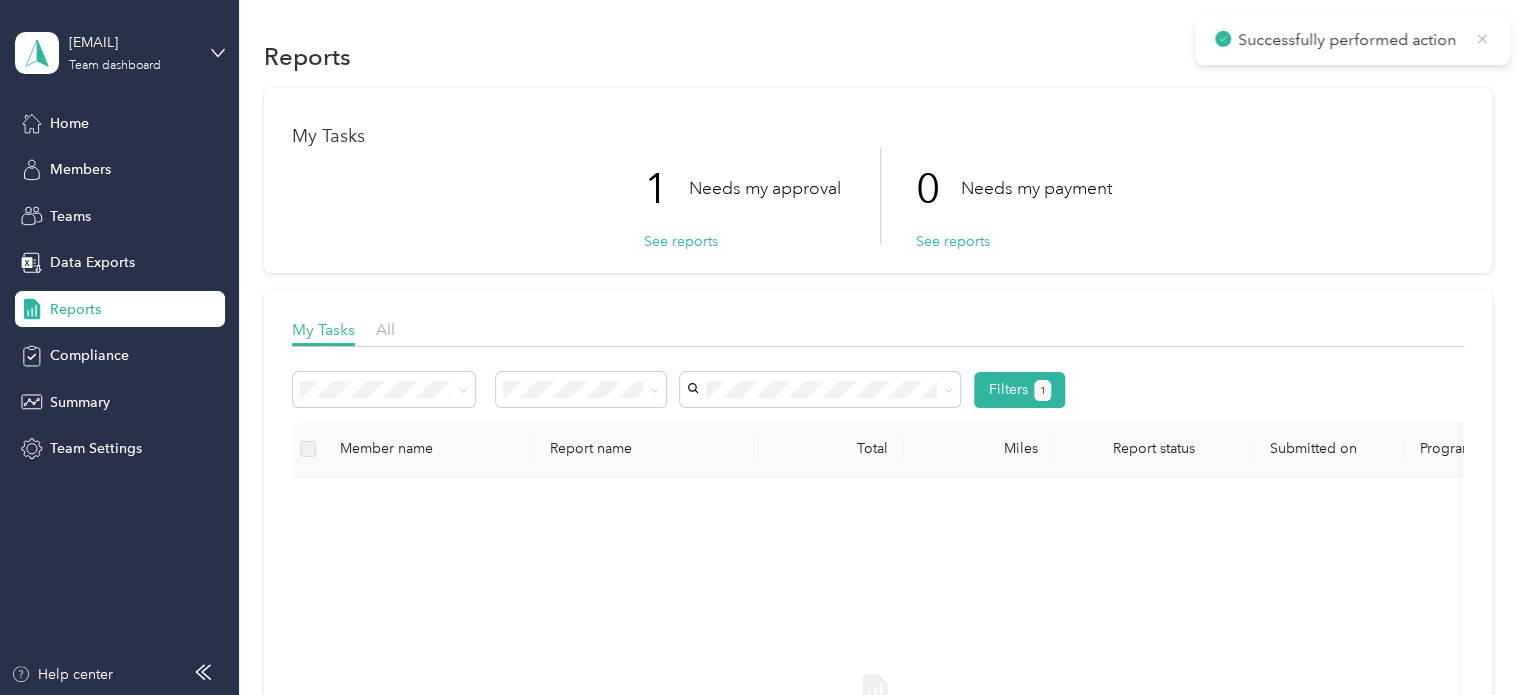 click 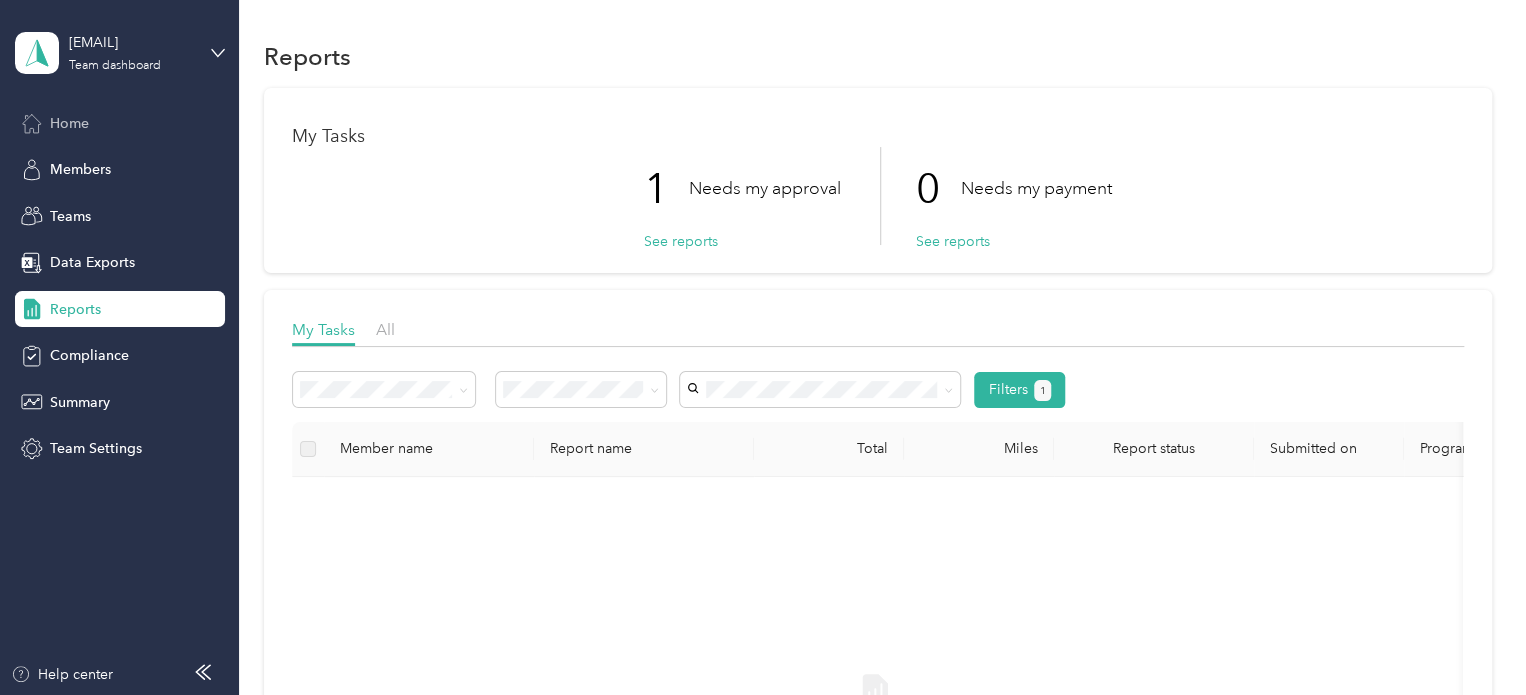 click on "Home" at bounding box center [120, 123] 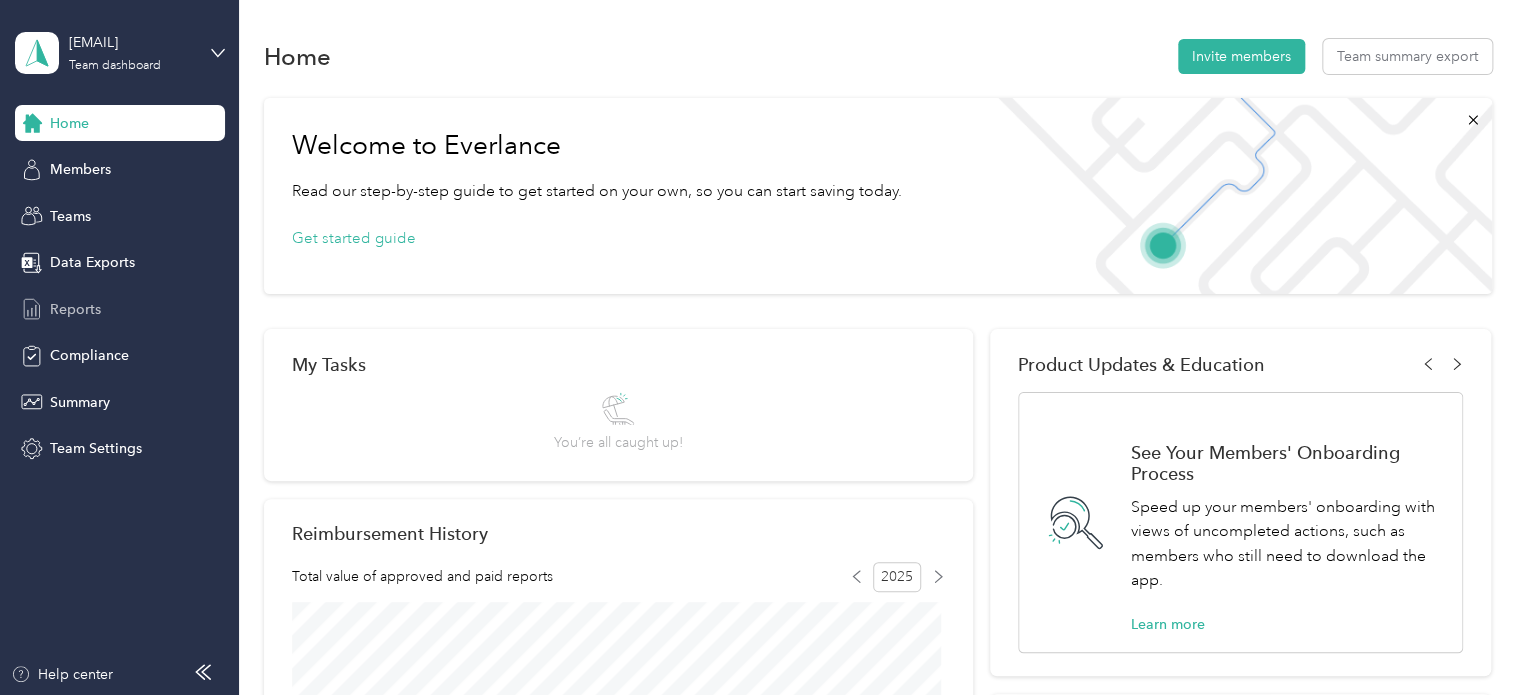 click on "Reports" at bounding box center (75, 309) 